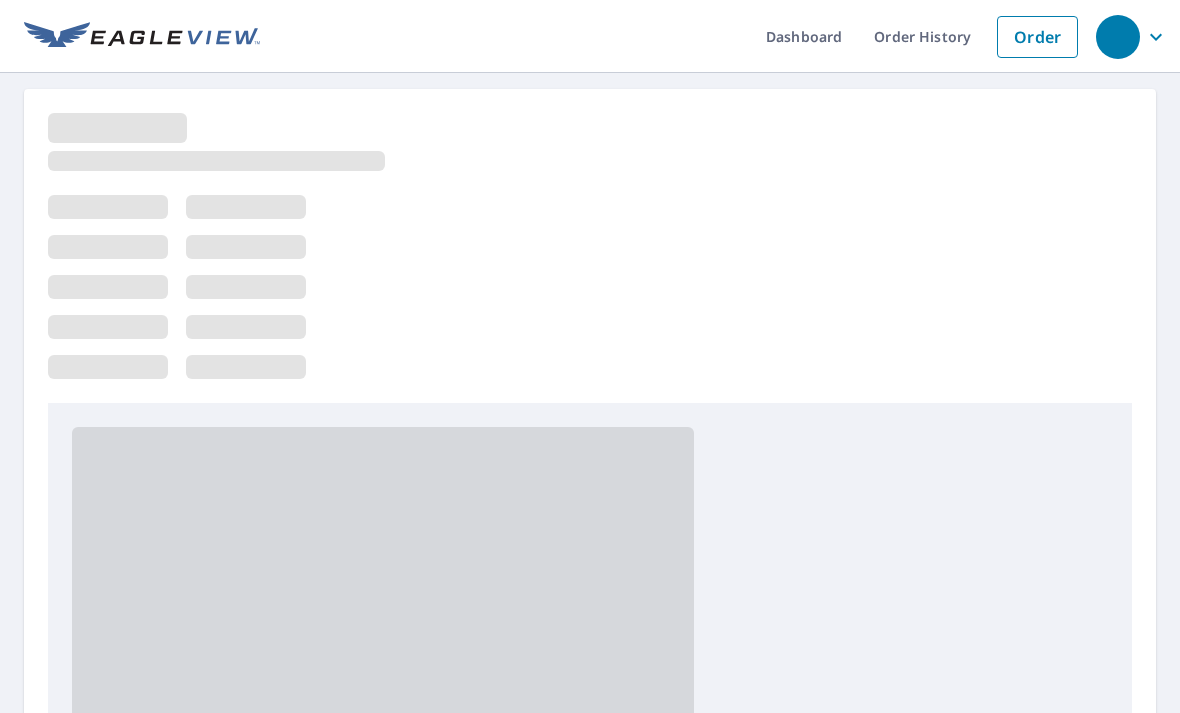 scroll, scrollTop: 0, scrollLeft: 0, axis: both 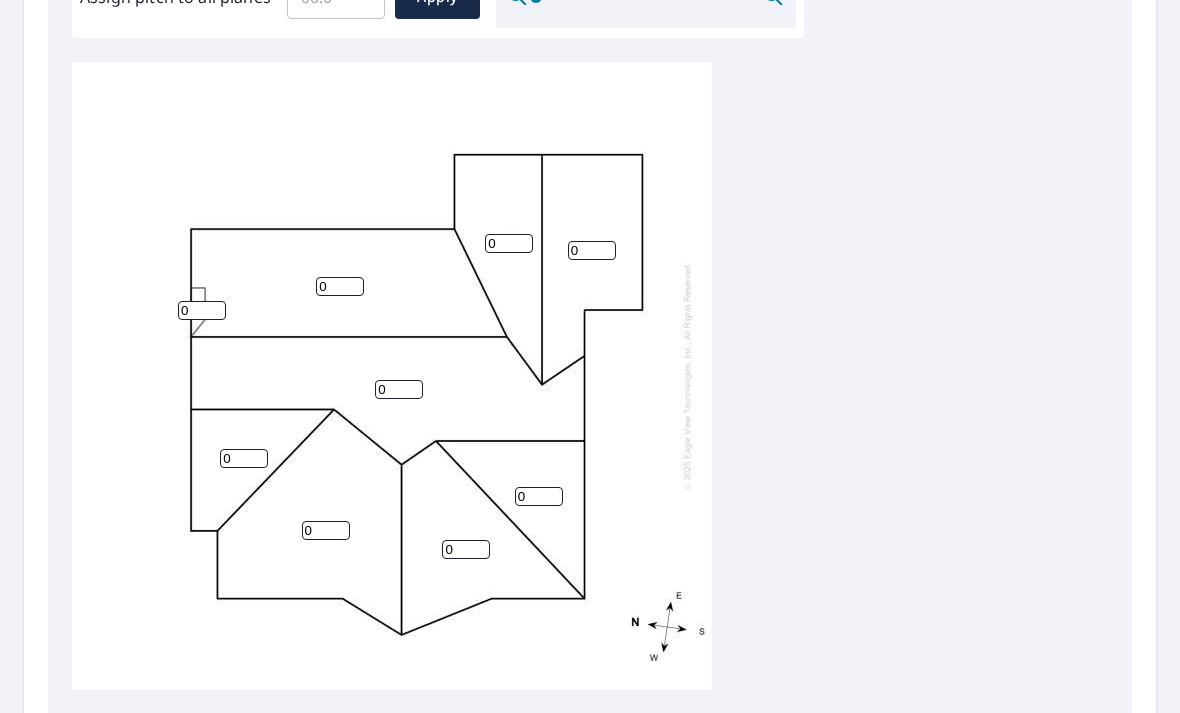 click on "0" at bounding box center (340, 286) 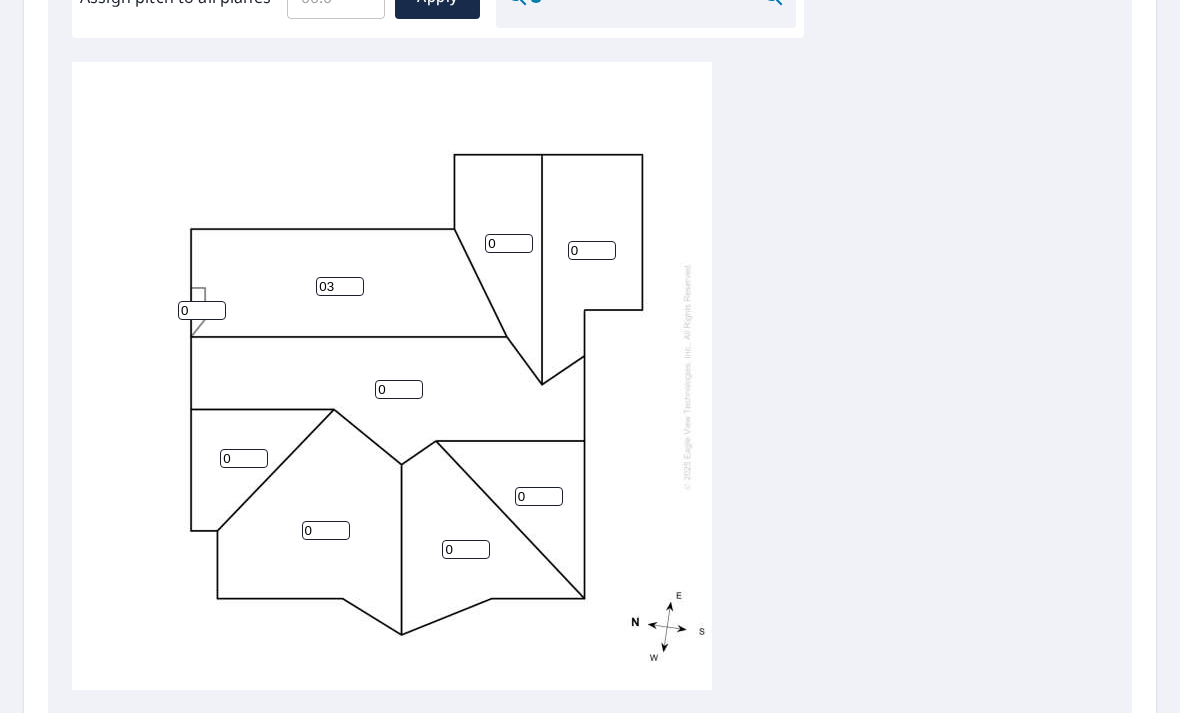 drag, startPoint x: 350, startPoint y: 268, endPoint x: 291, endPoint y: 259, distance: 59.682495 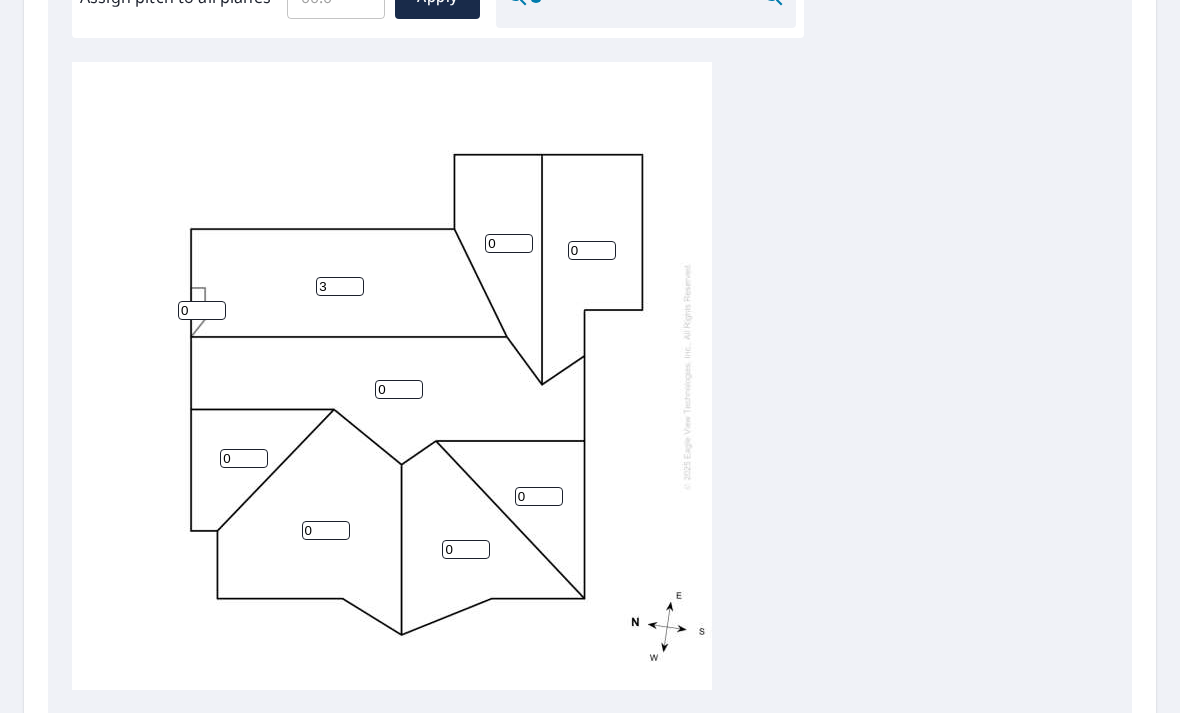 type on "3" 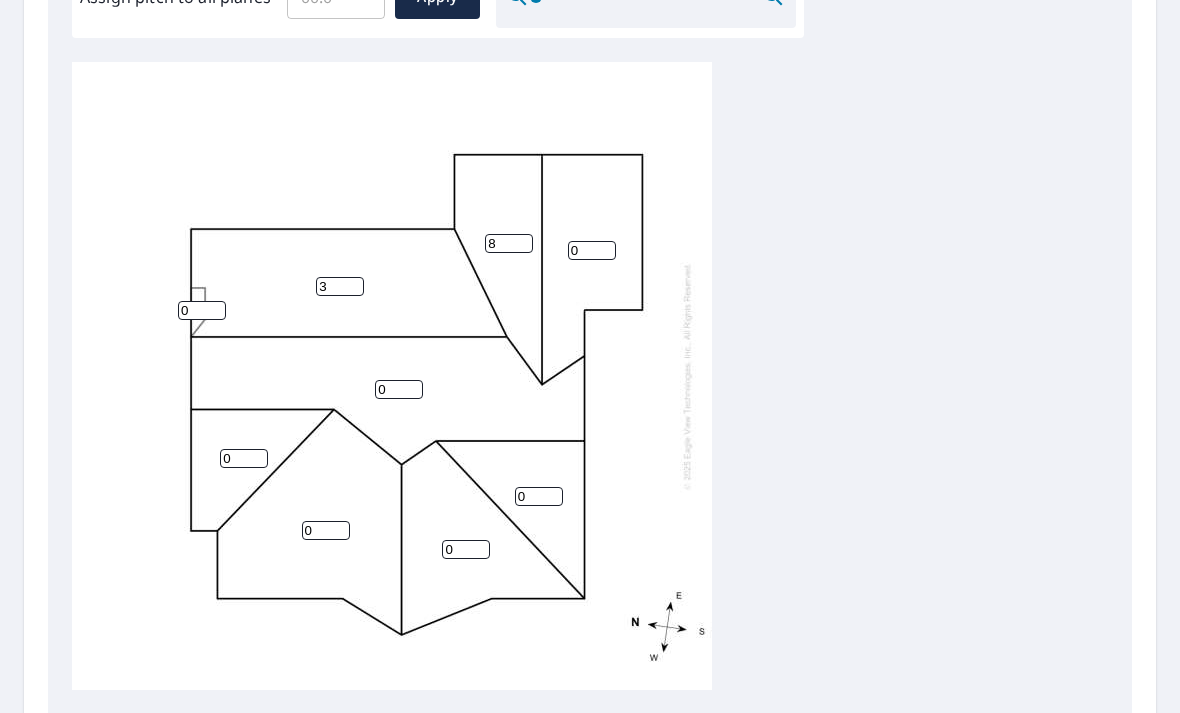 type on "8" 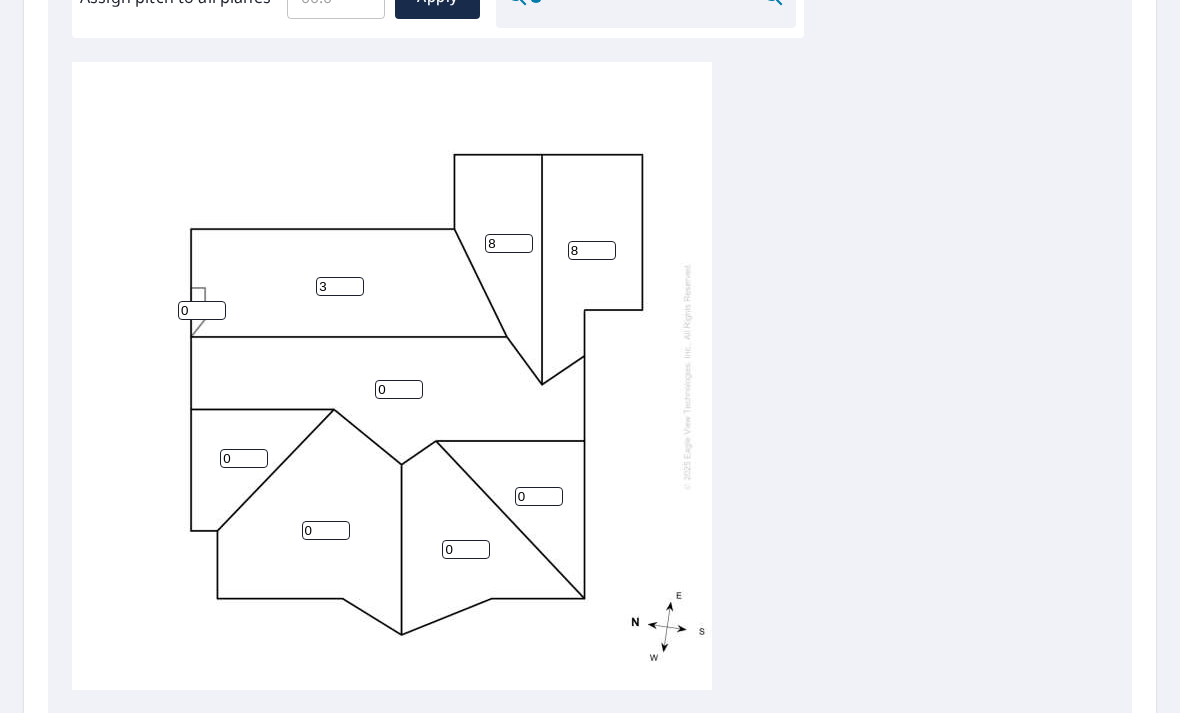 type on "8" 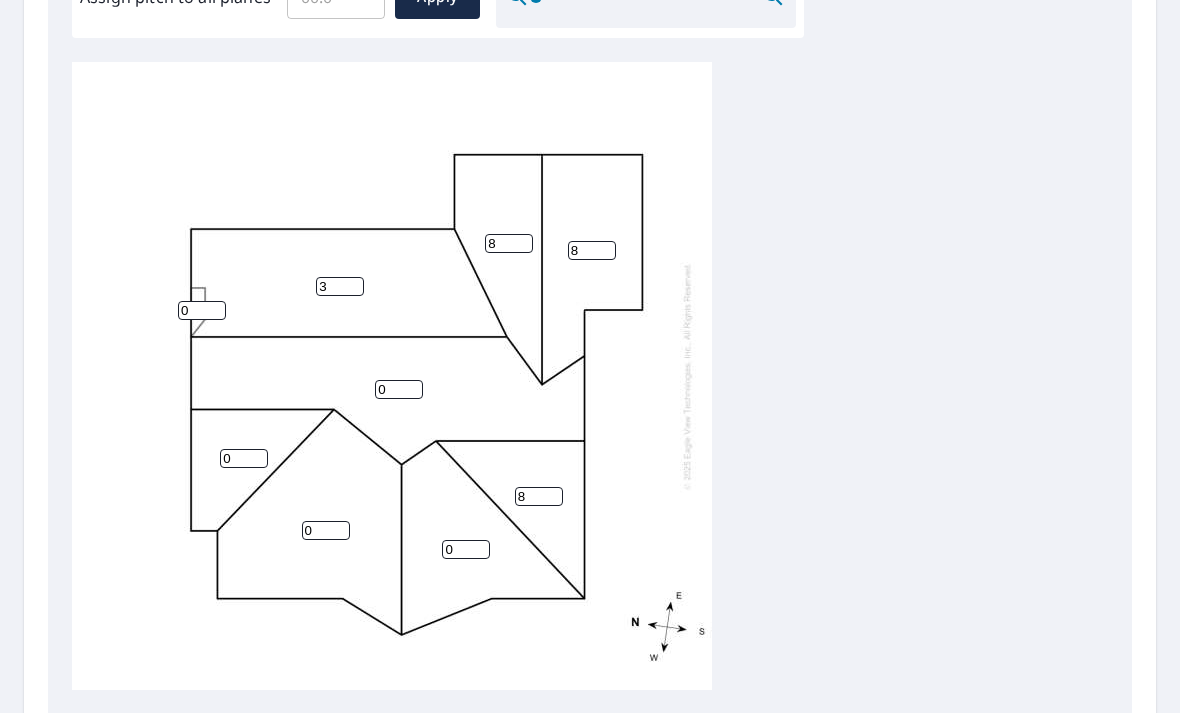 type on "8" 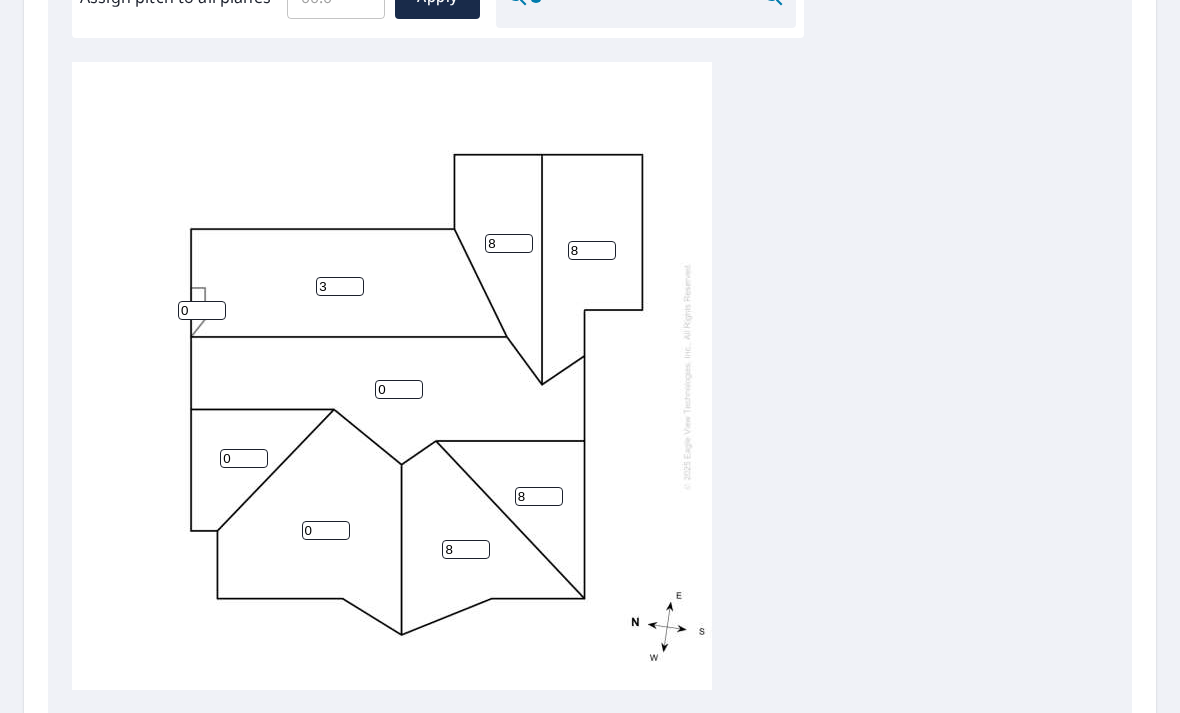 type on "8" 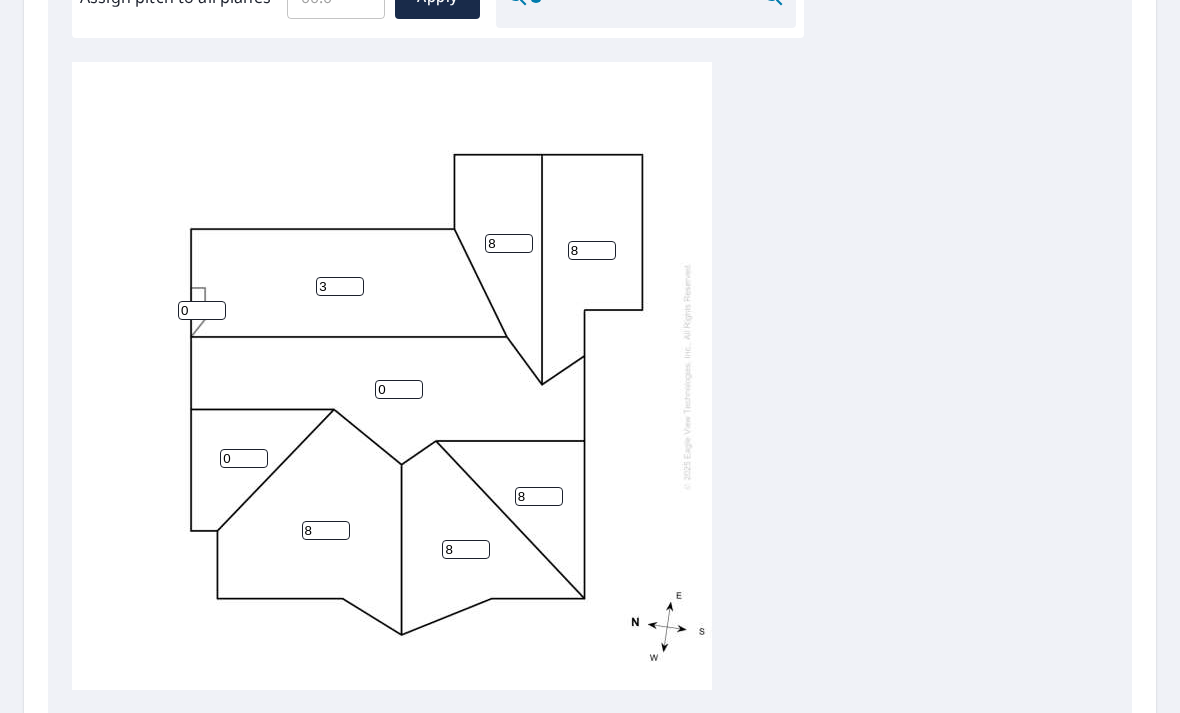 type on "8" 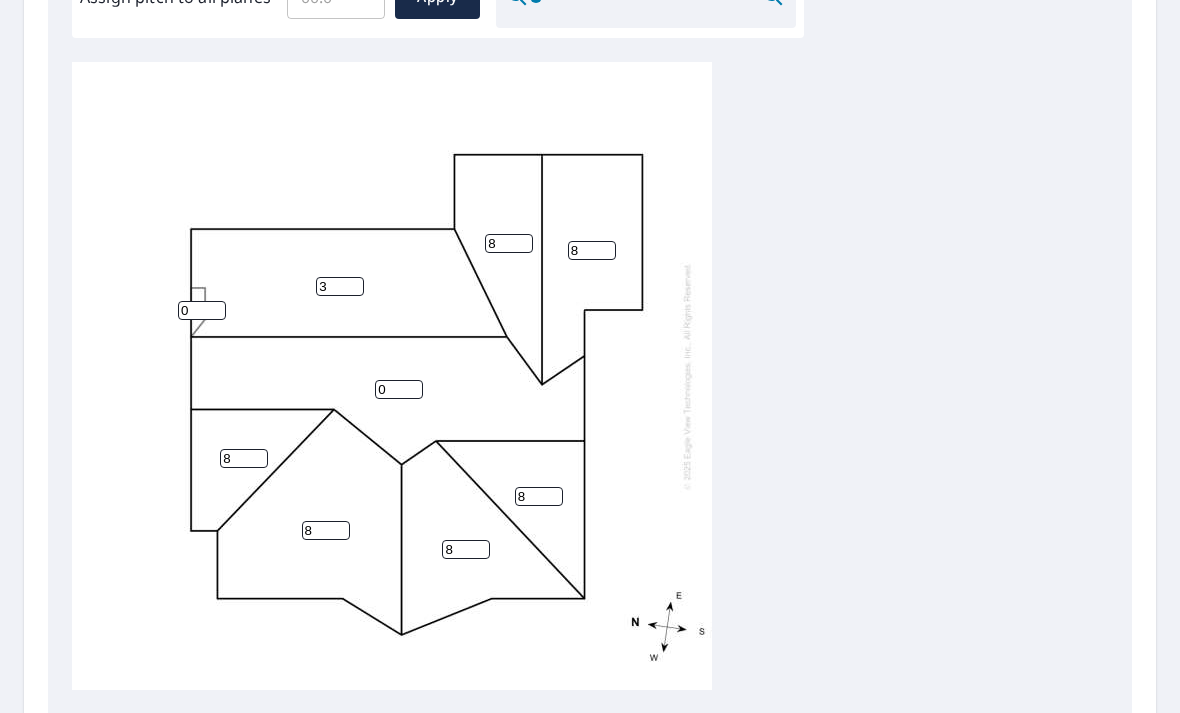 type on "8" 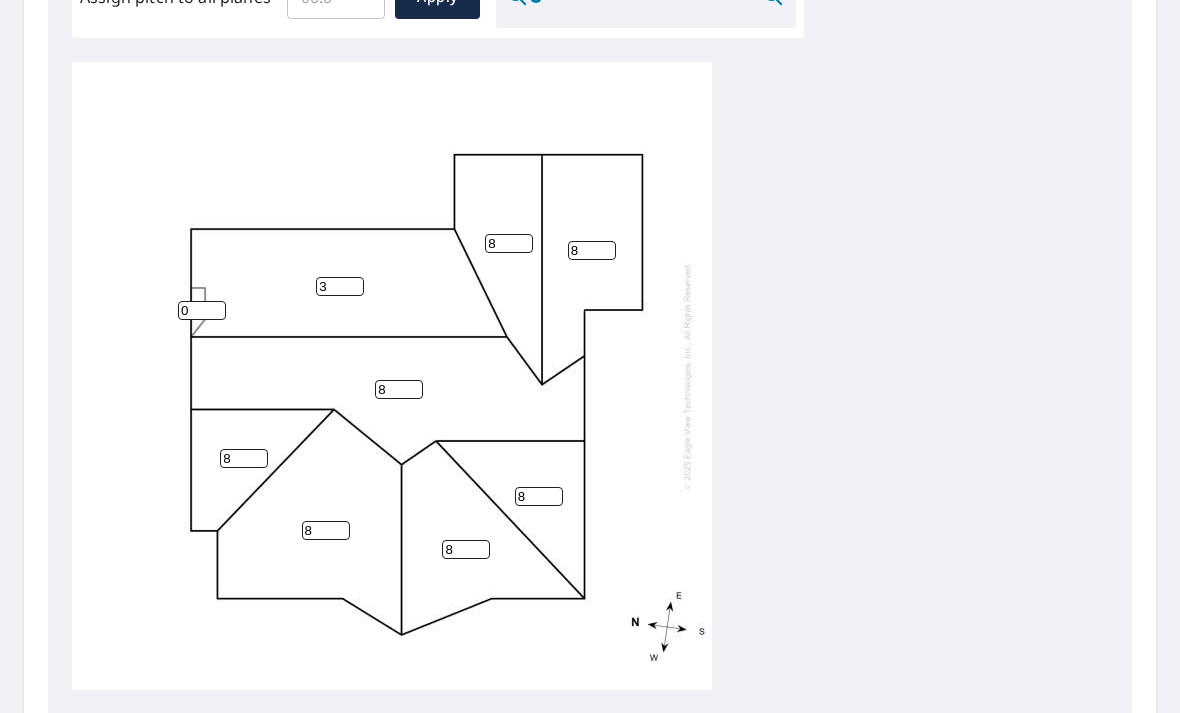 type on "8" 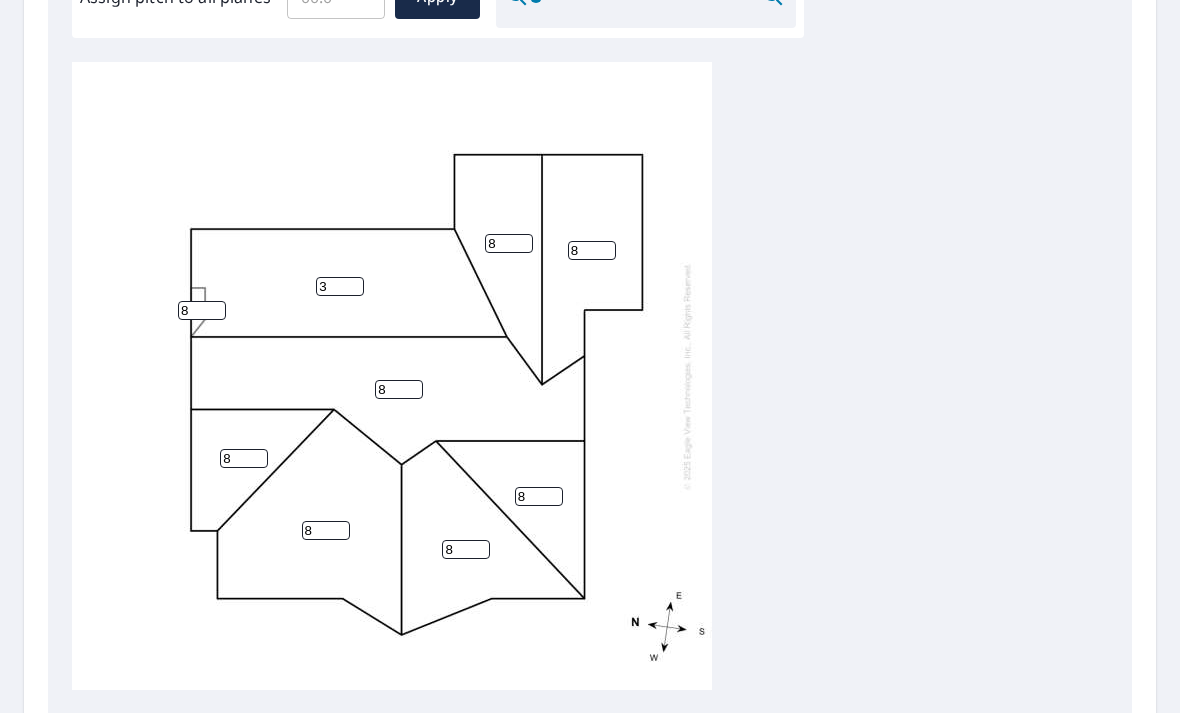 type on "8" 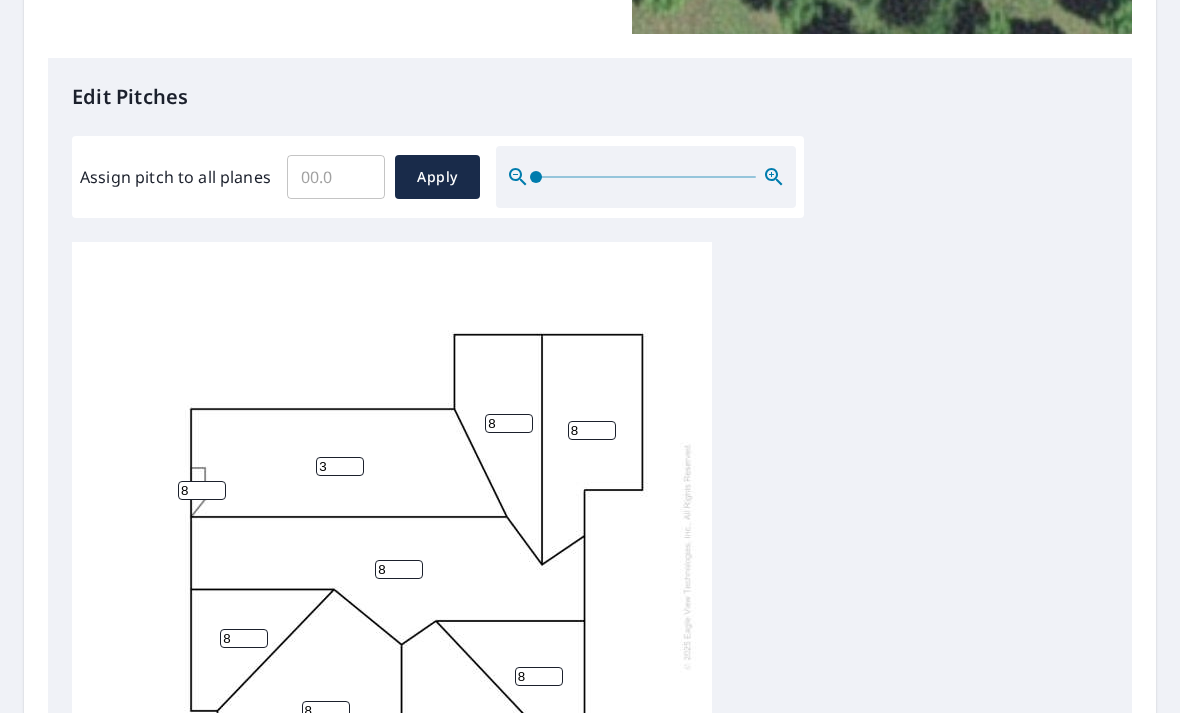 scroll, scrollTop: -5, scrollLeft: 0, axis: vertical 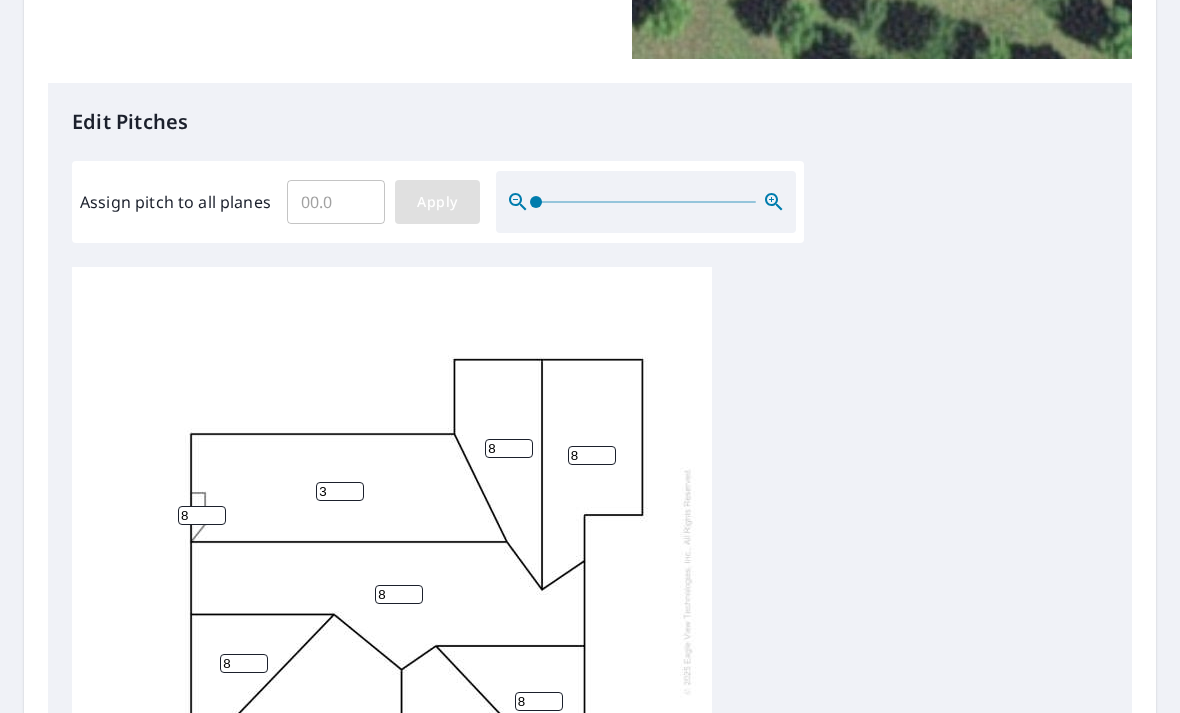 click on "Apply" at bounding box center [437, 202] 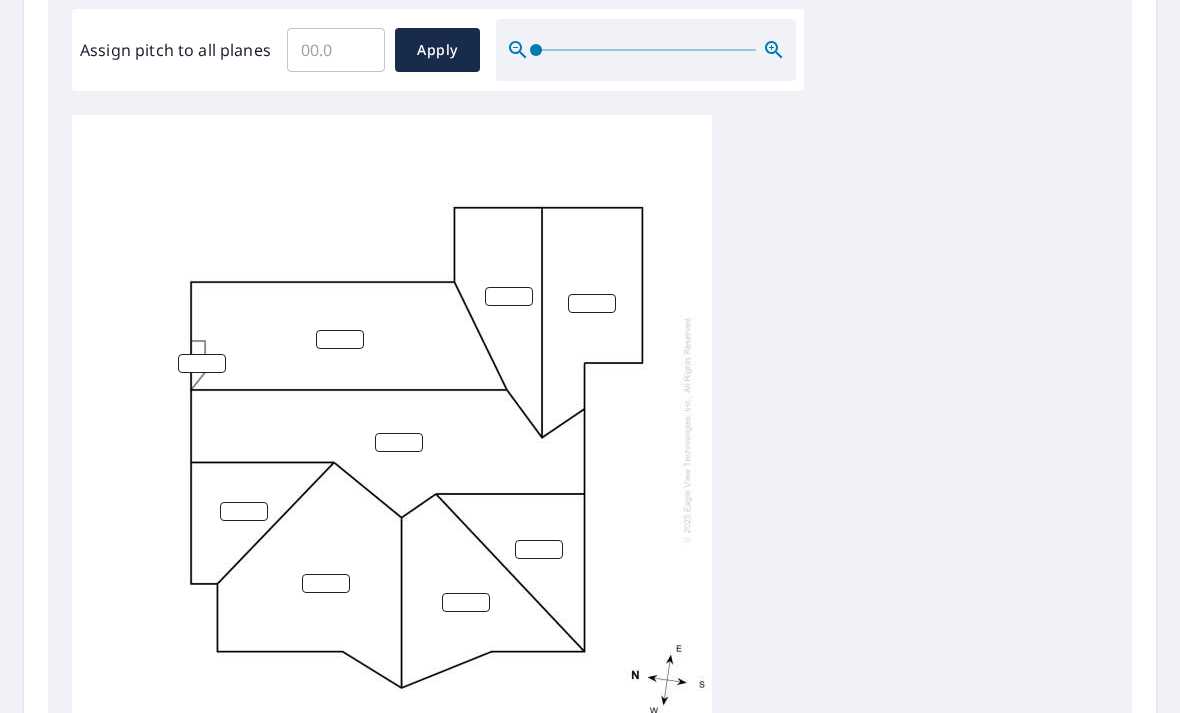 scroll, scrollTop: 579, scrollLeft: 0, axis: vertical 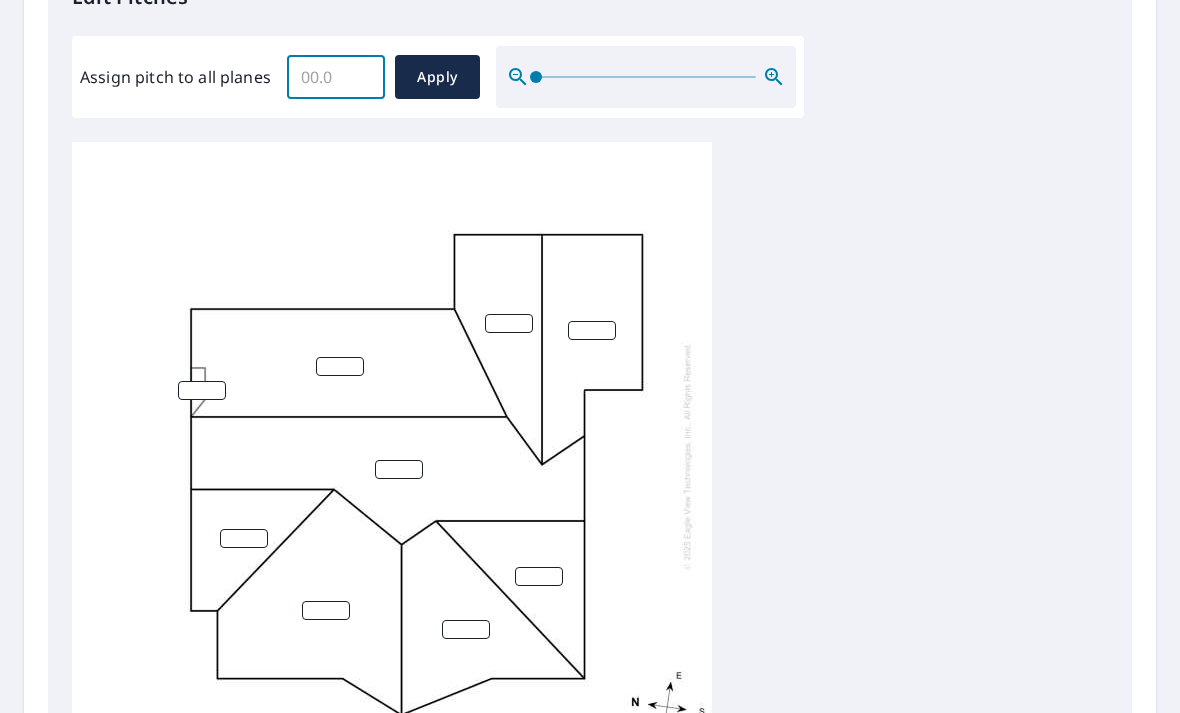 click on "Assign pitch to all planes" at bounding box center [336, 77] 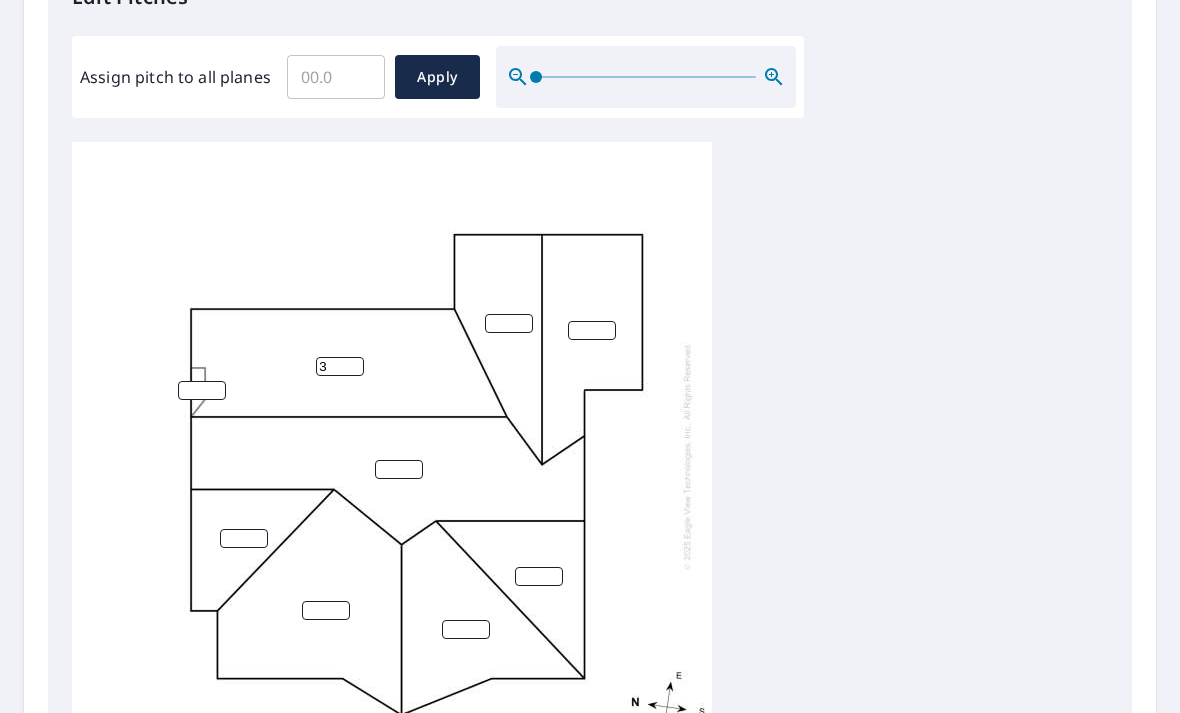type on "3" 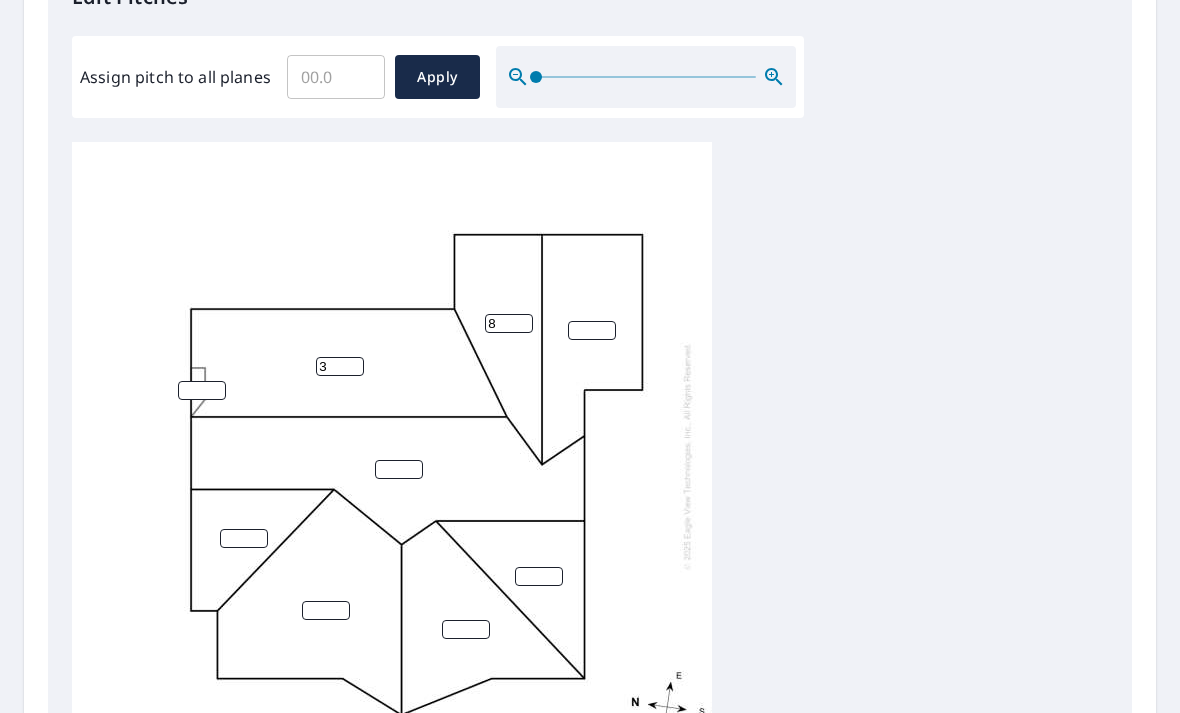 type on "8" 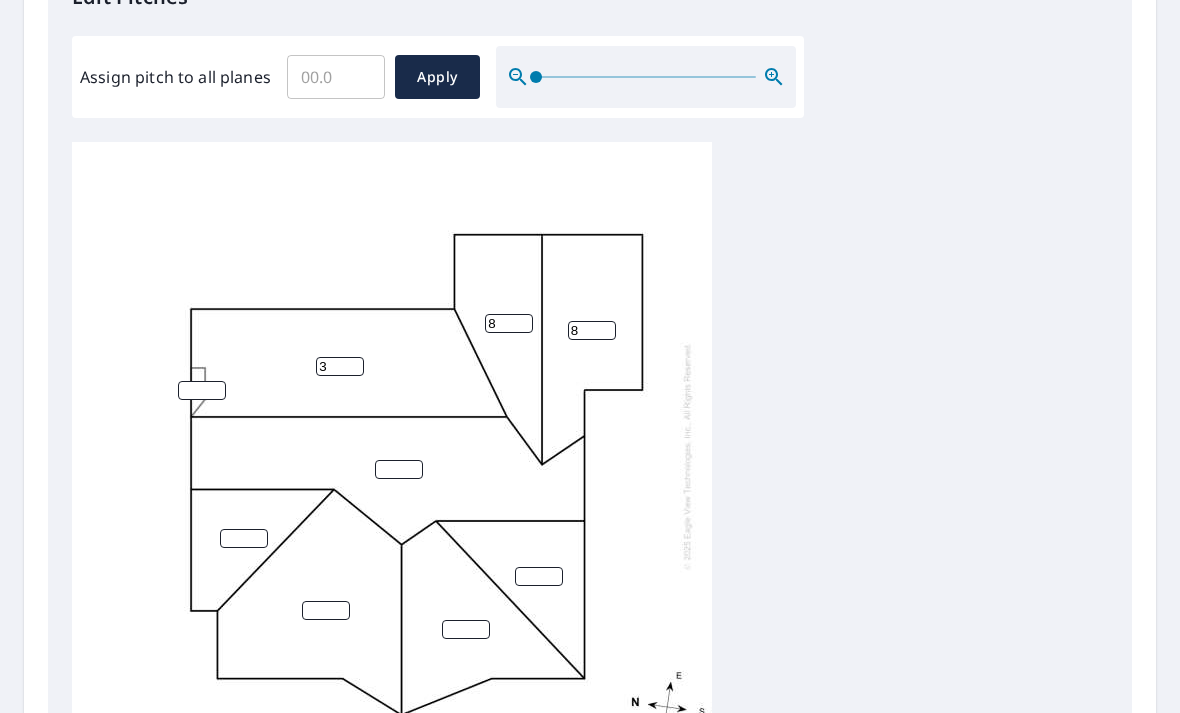 type on "8" 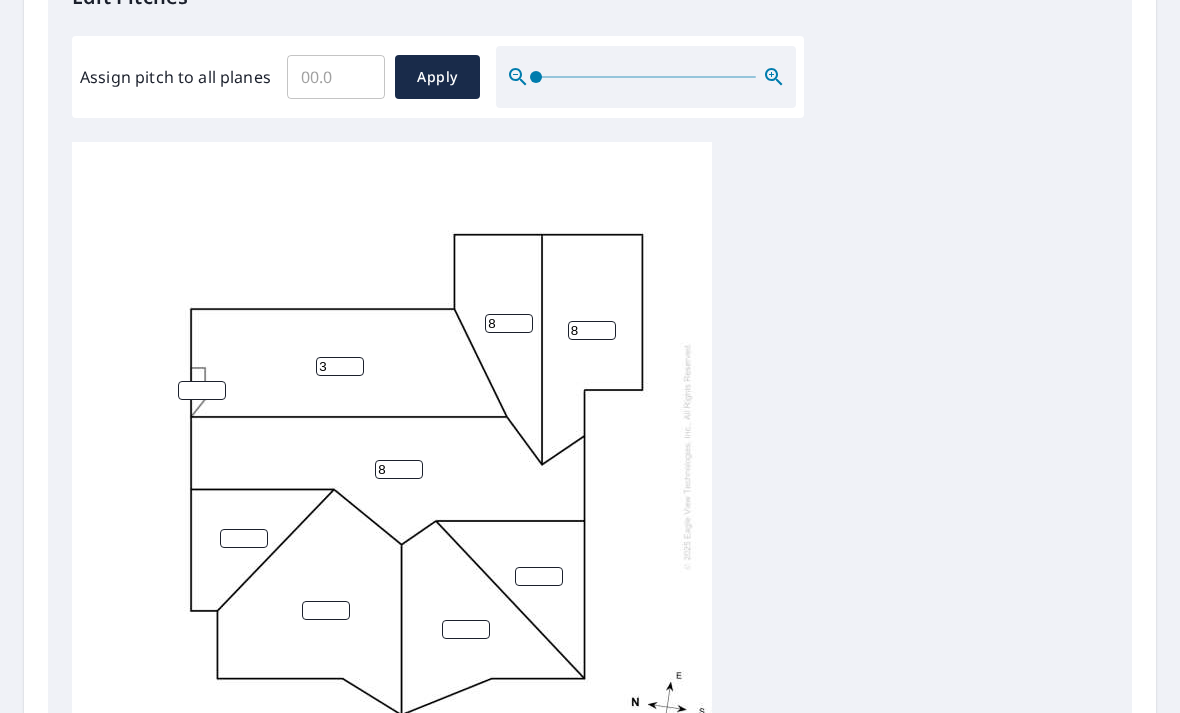 type on "8" 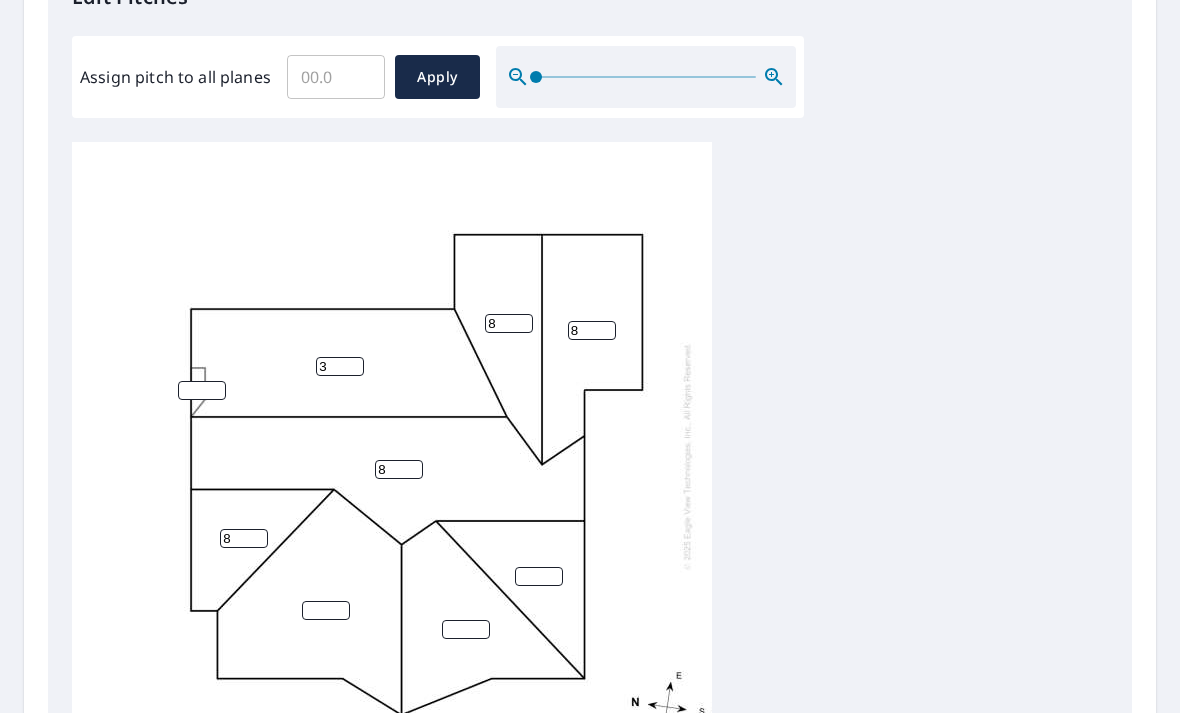 type on "8" 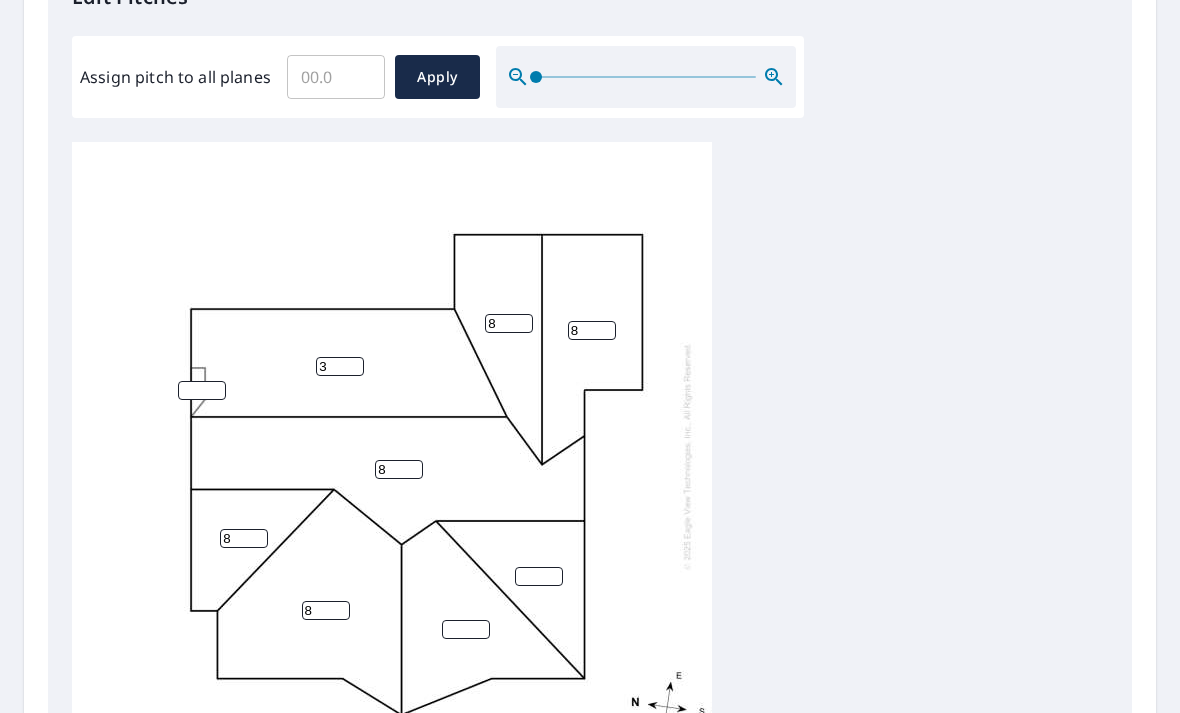 type on "8" 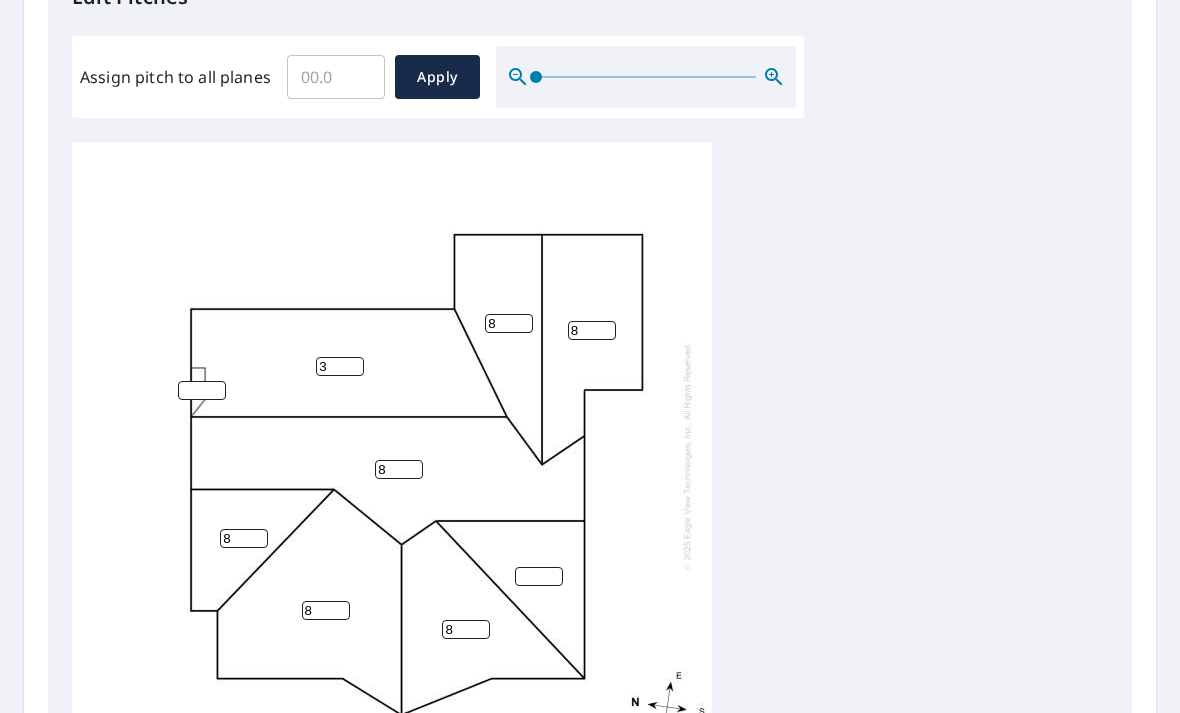 type on "8" 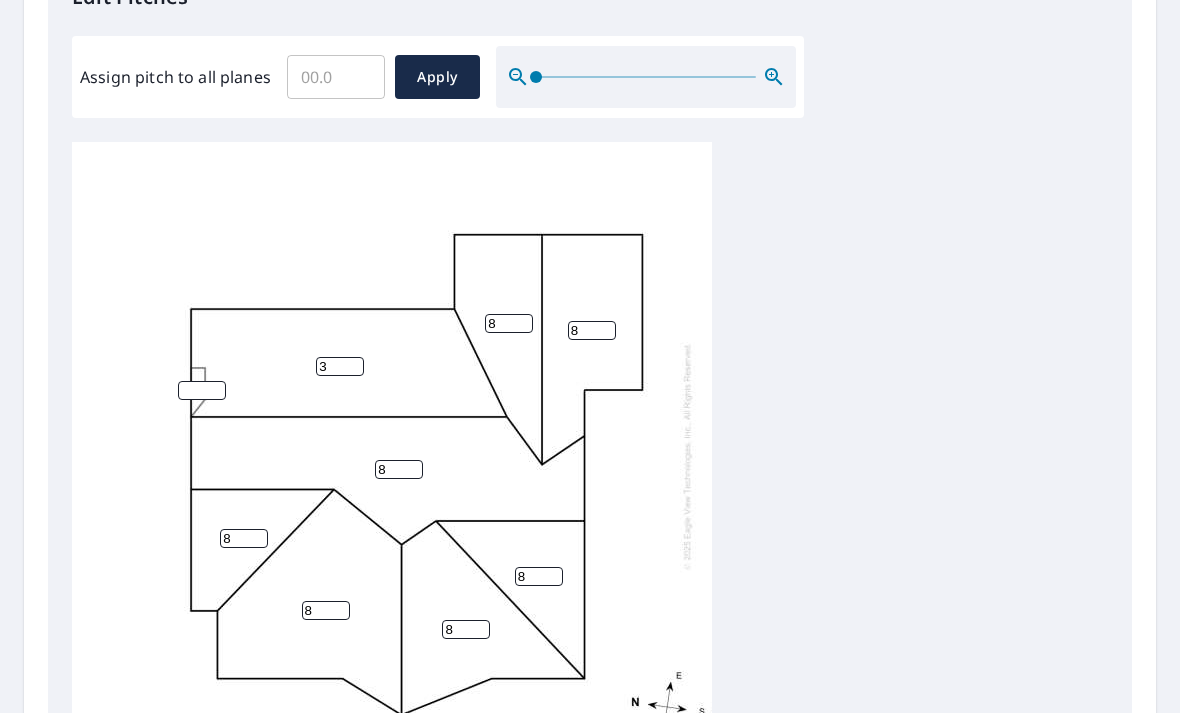 type on "8" 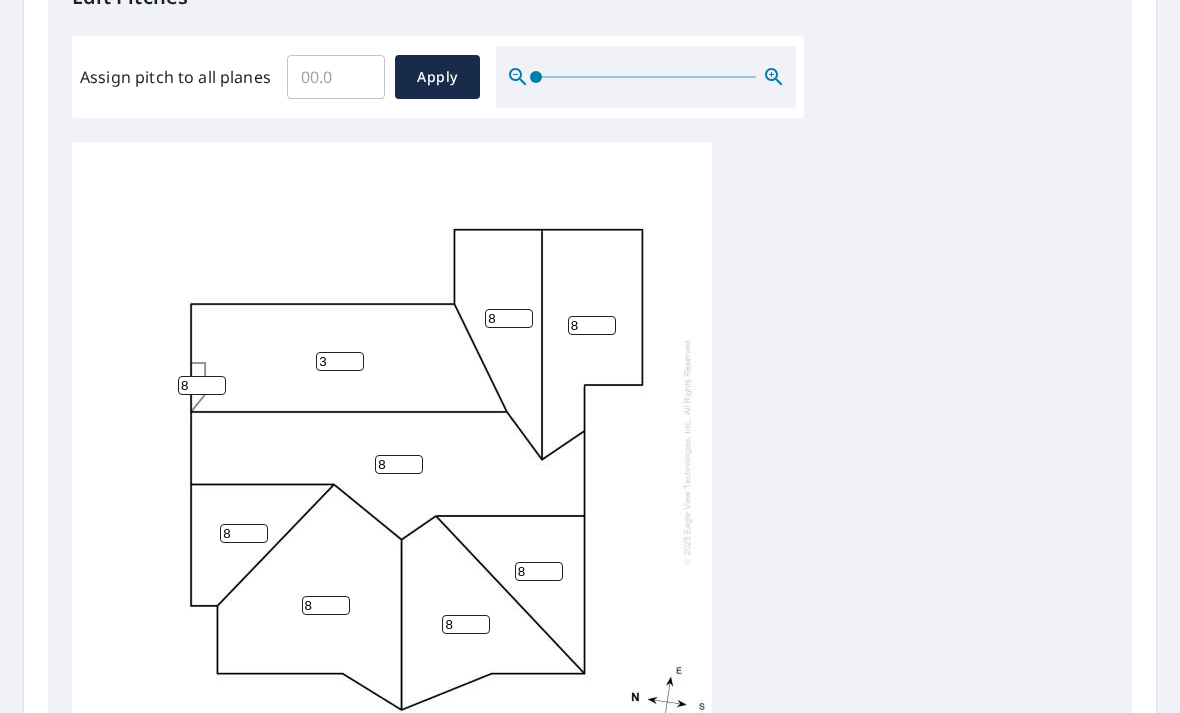 scroll, scrollTop: 6, scrollLeft: 0, axis: vertical 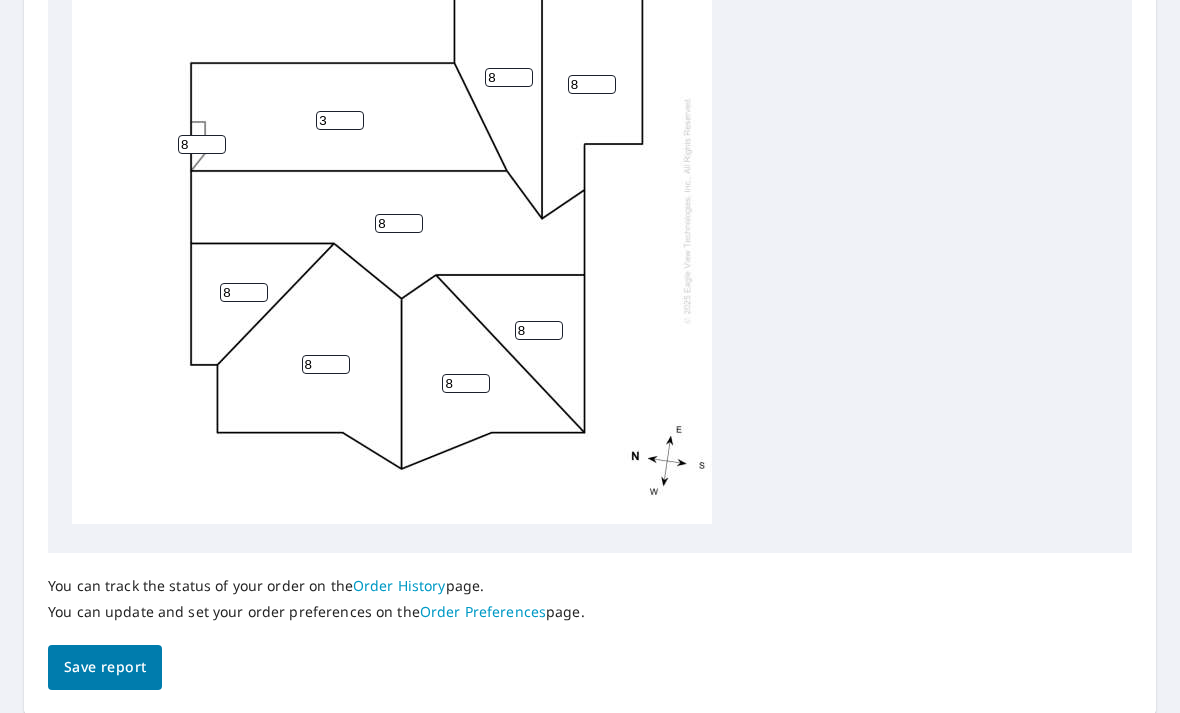 type on "8" 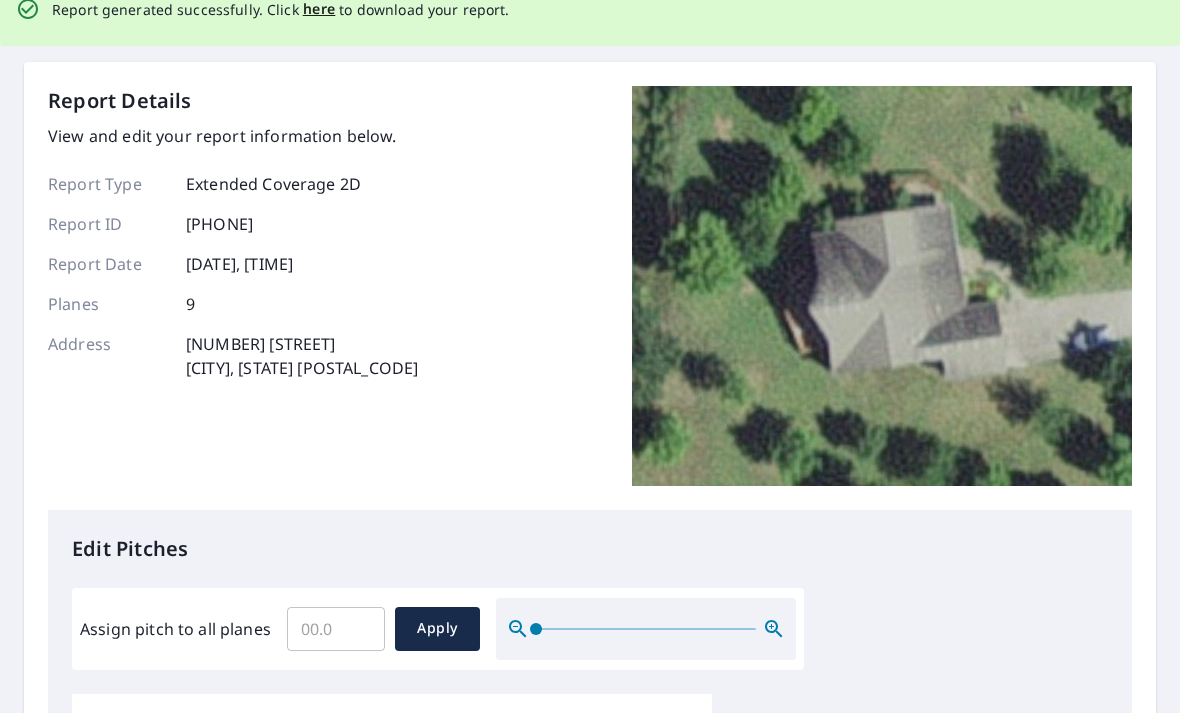 scroll, scrollTop: 0, scrollLeft: 0, axis: both 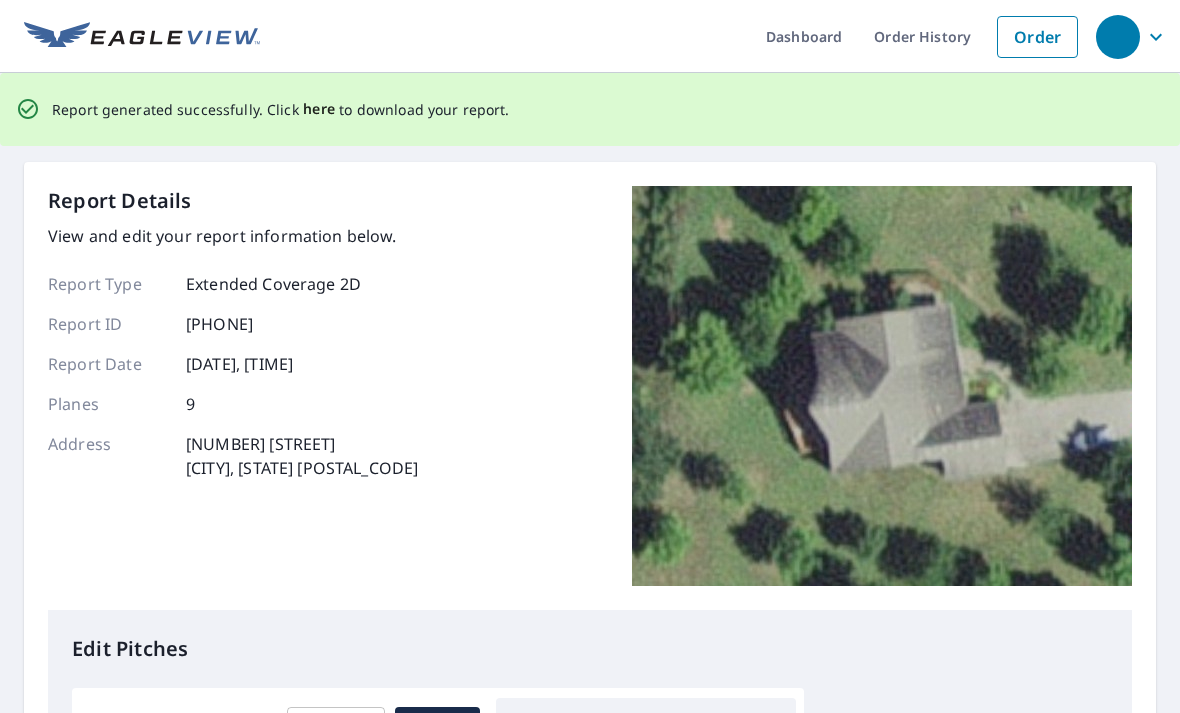 click on "here" at bounding box center (319, 109) 